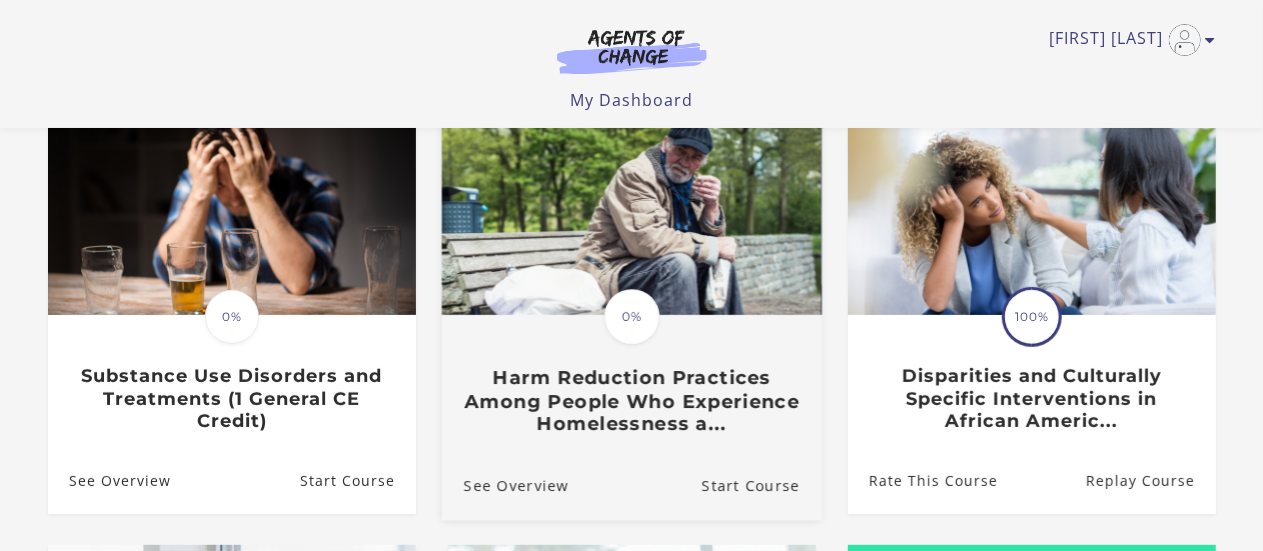 scroll, scrollTop: 0, scrollLeft: 0, axis: both 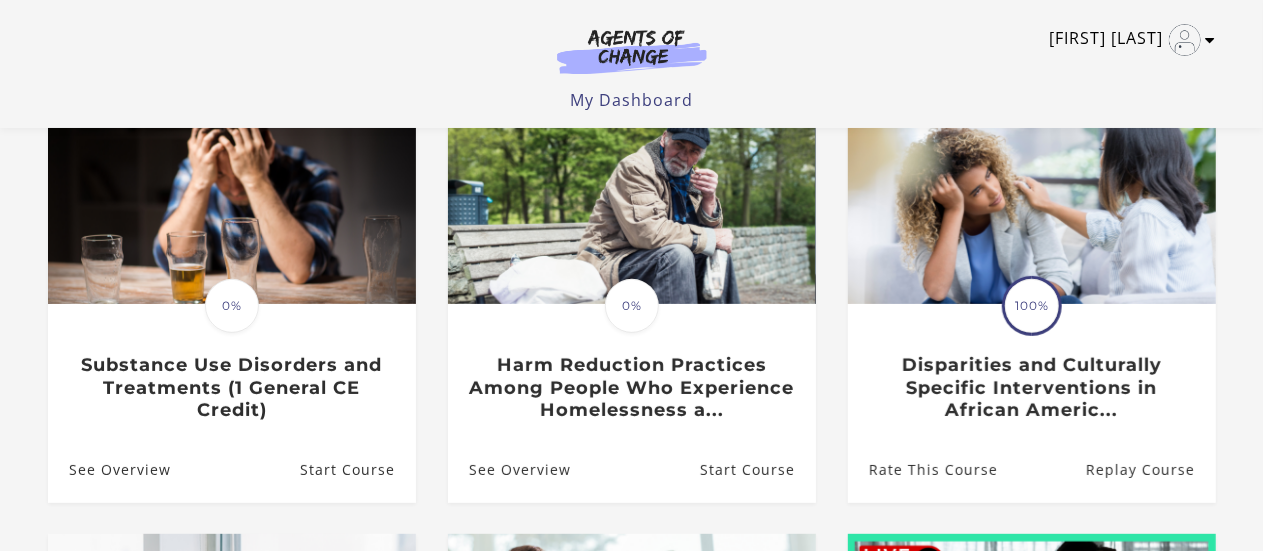 click at bounding box center [1211, 40] 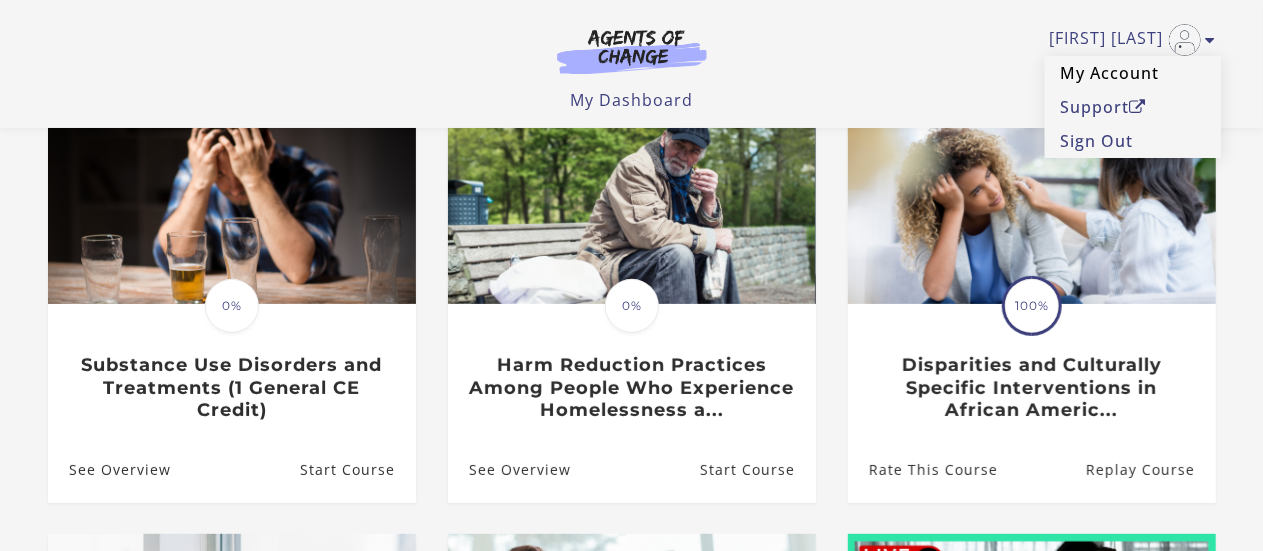 click on "My Account" at bounding box center (1133, 73) 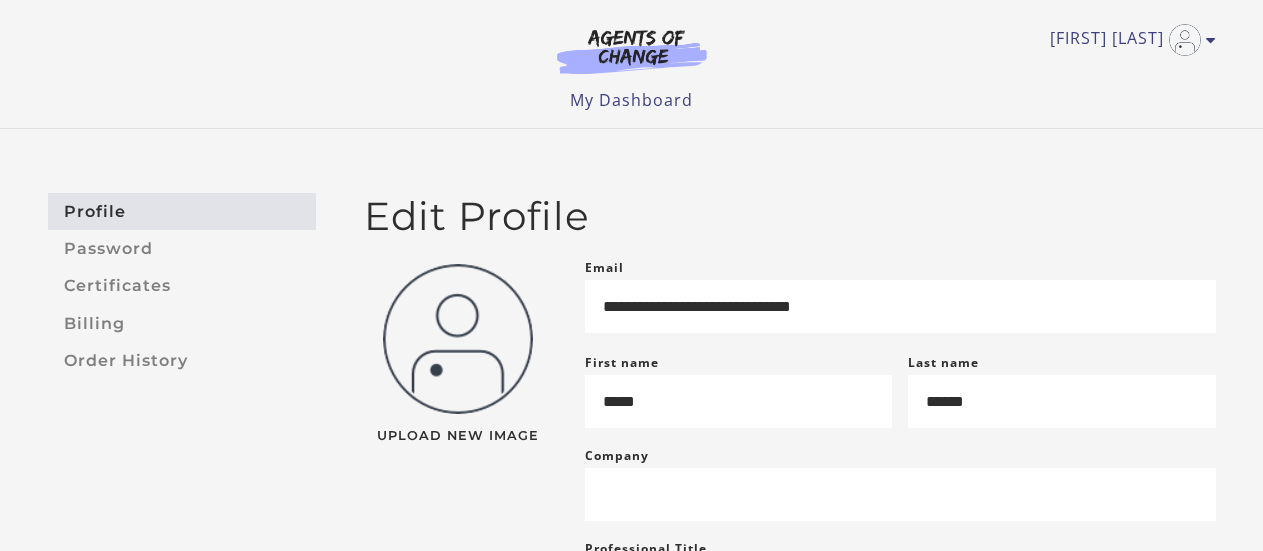 scroll, scrollTop: 0, scrollLeft: 0, axis: both 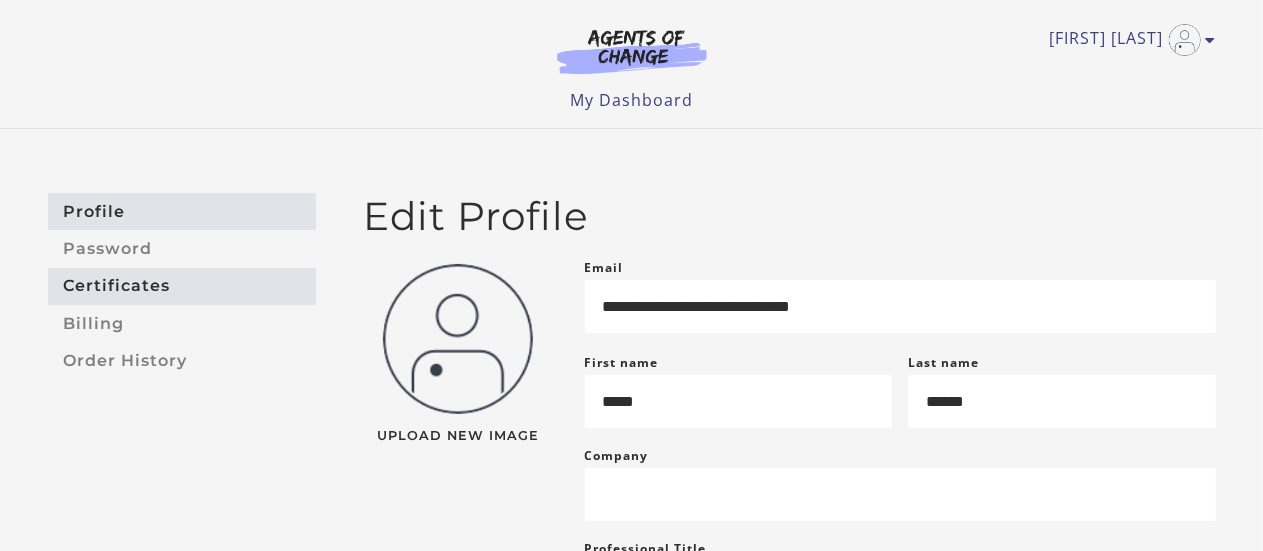 click on "Certificates" at bounding box center [182, 286] 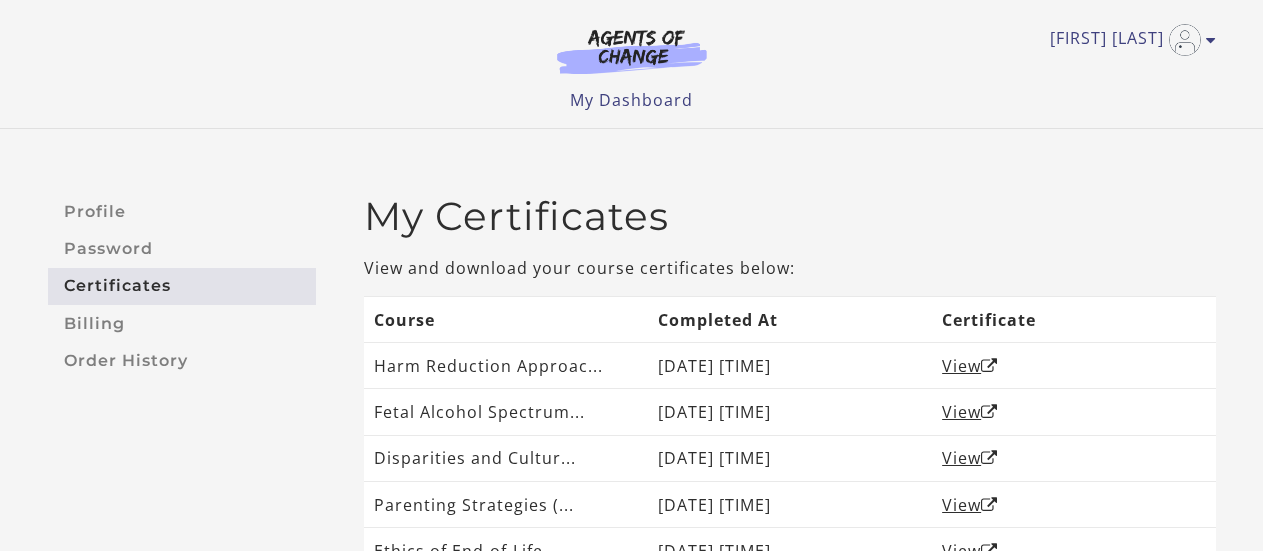 scroll, scrollTop: 0, scrollLeft: 0, axis: both 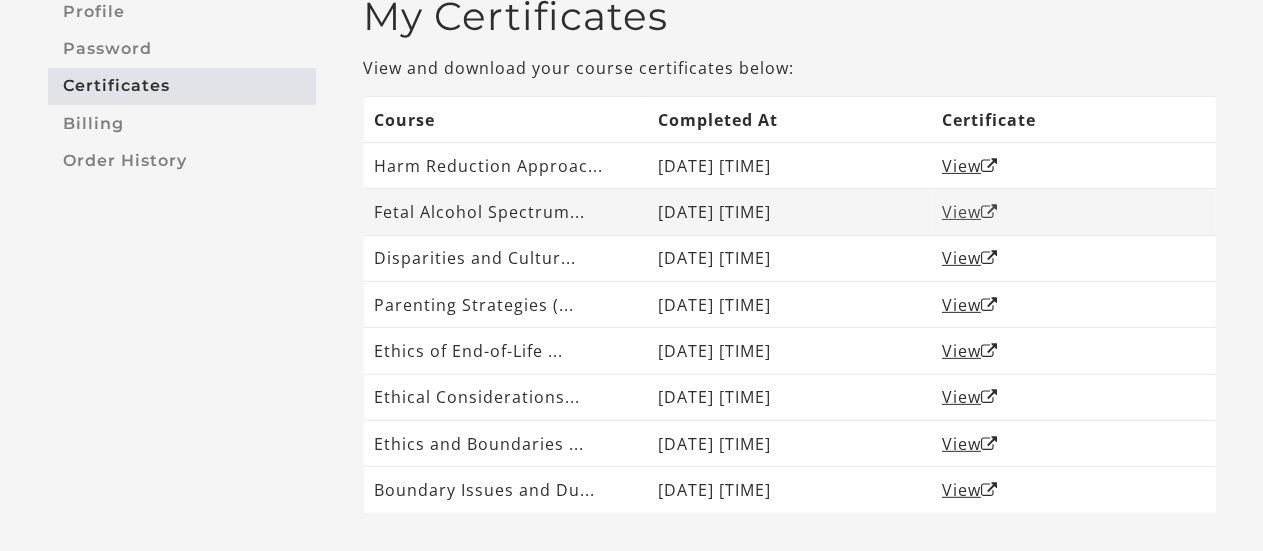 click on "View" at bounding box center [970, 212] 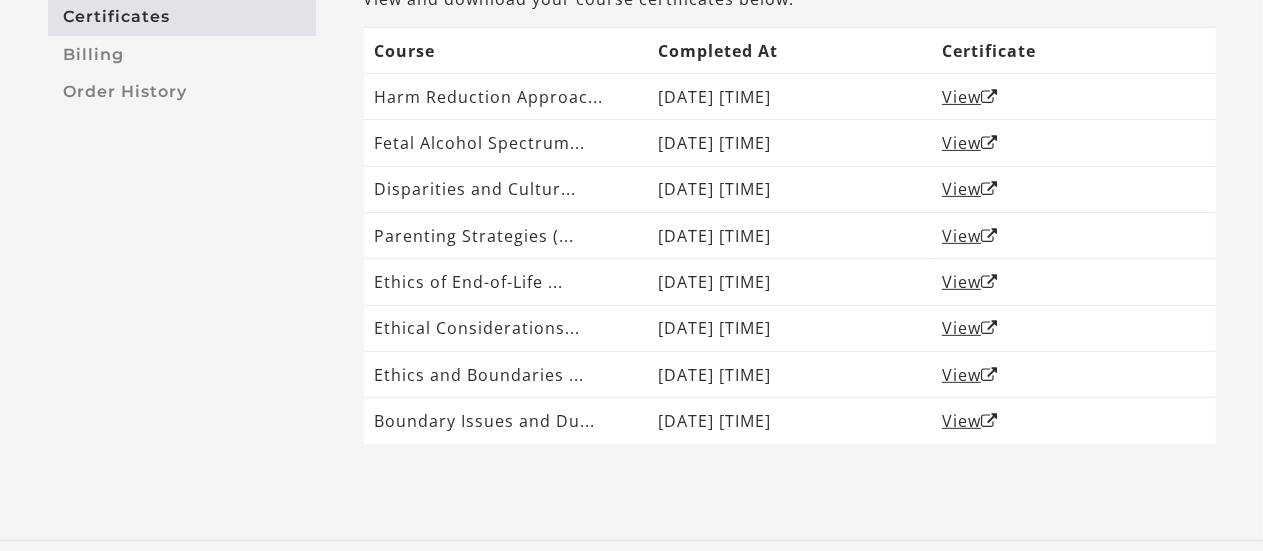 scroll, scrollTop: 300, scrollLeft: 0, axis: vertical 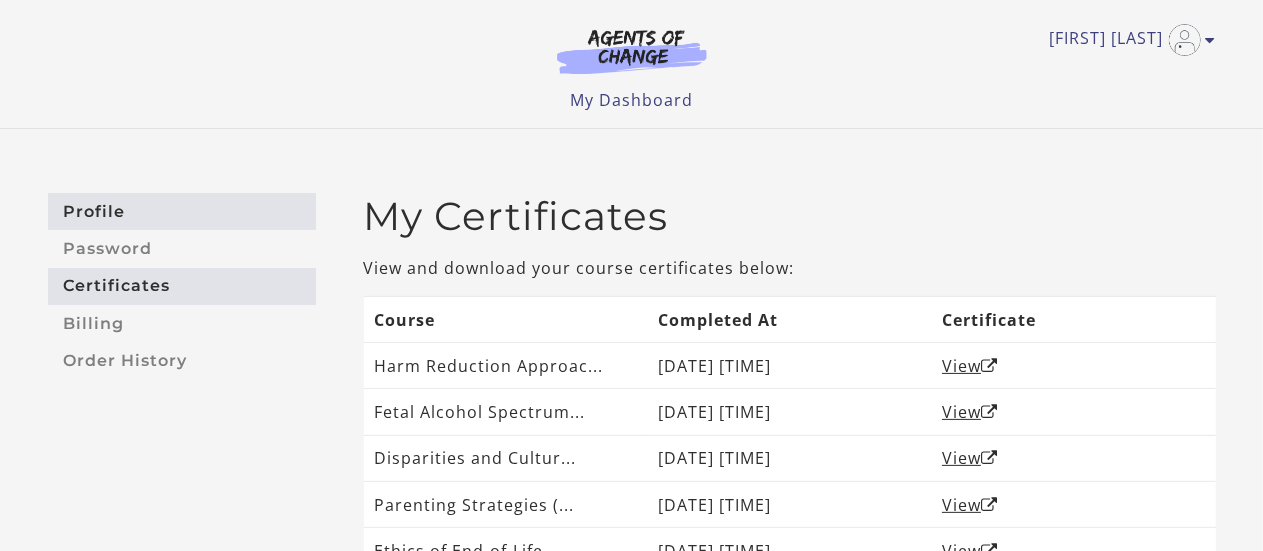 click on "Profile" at bounding box center [182, 211] 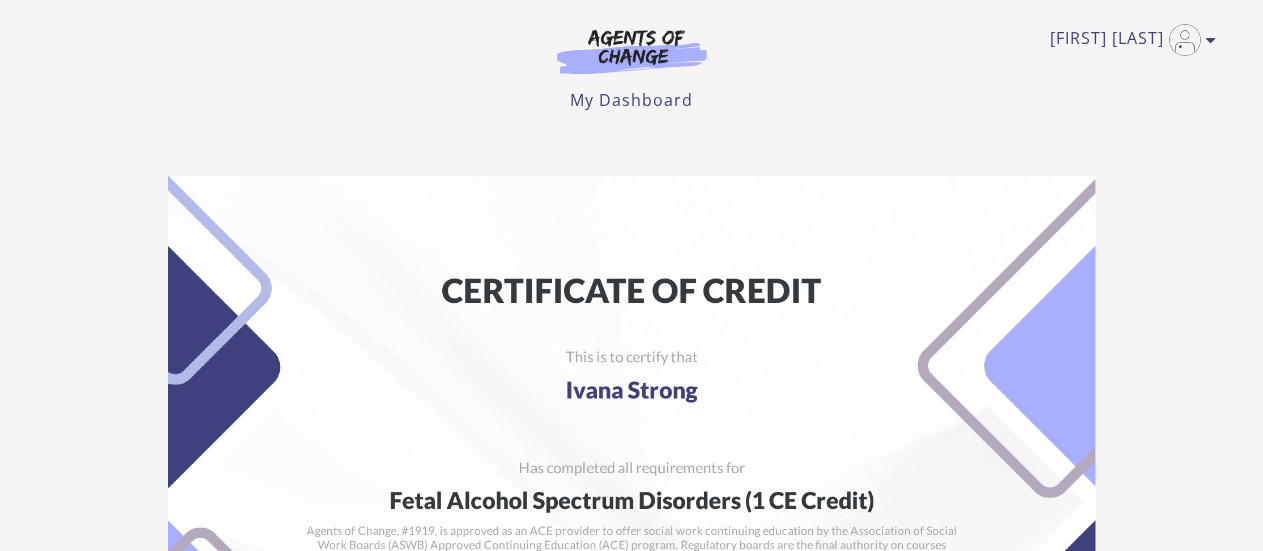 scroll, scrollTop: 0, scrollLeft: 0, axis: both 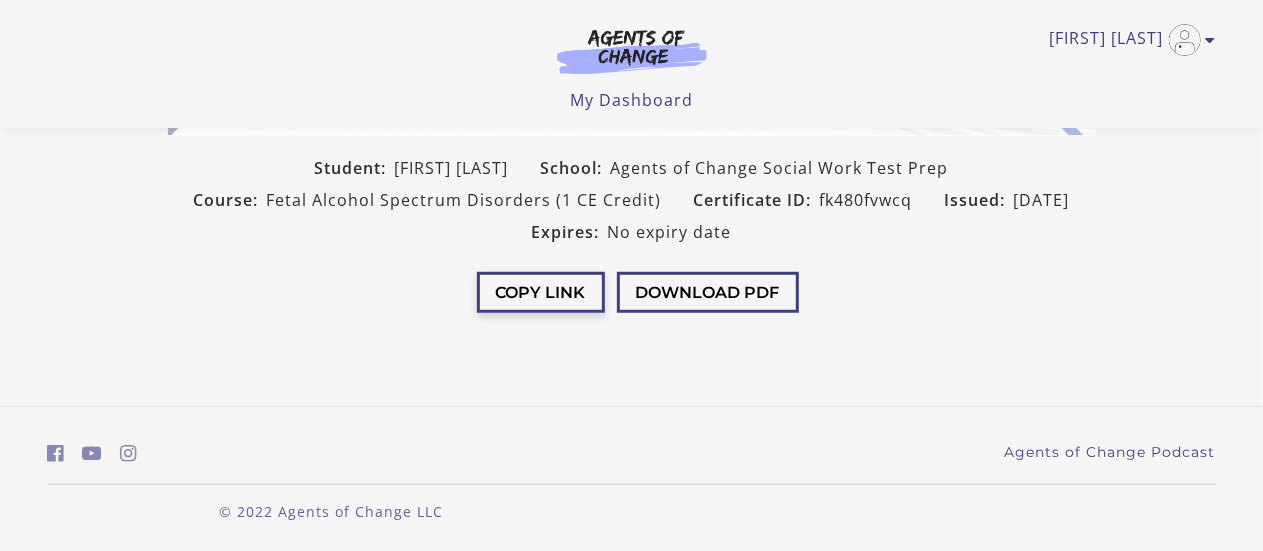 click on "Copy Link" at bounding box center [541, 292] 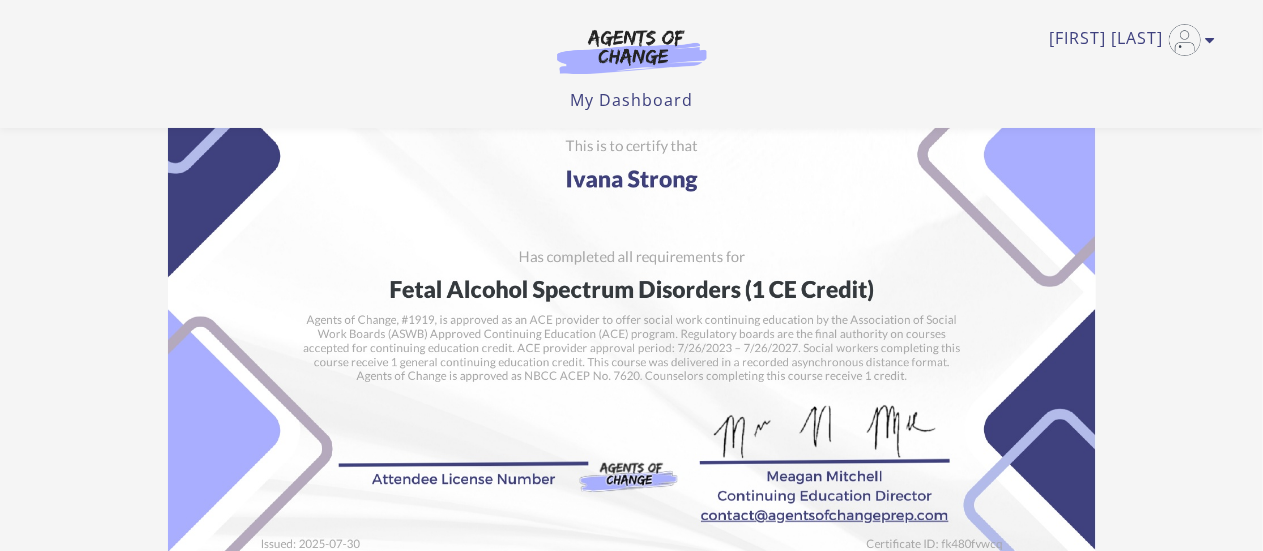 scroll, scrollTop: 67, scrollLeft: 0, axis: vertical 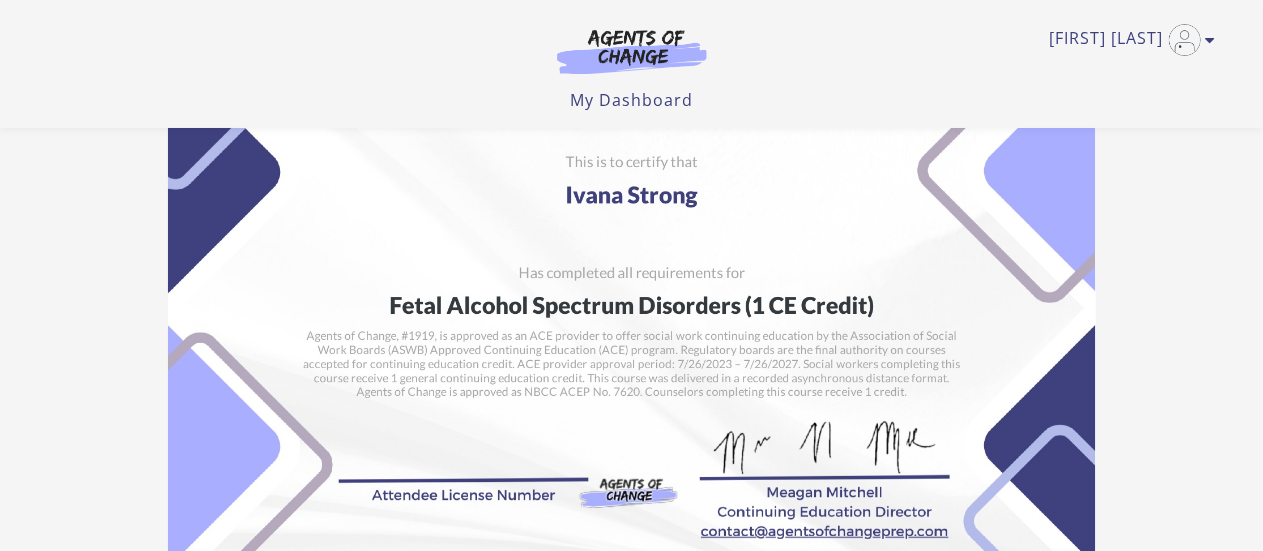 click at bounding box center (632, 308) 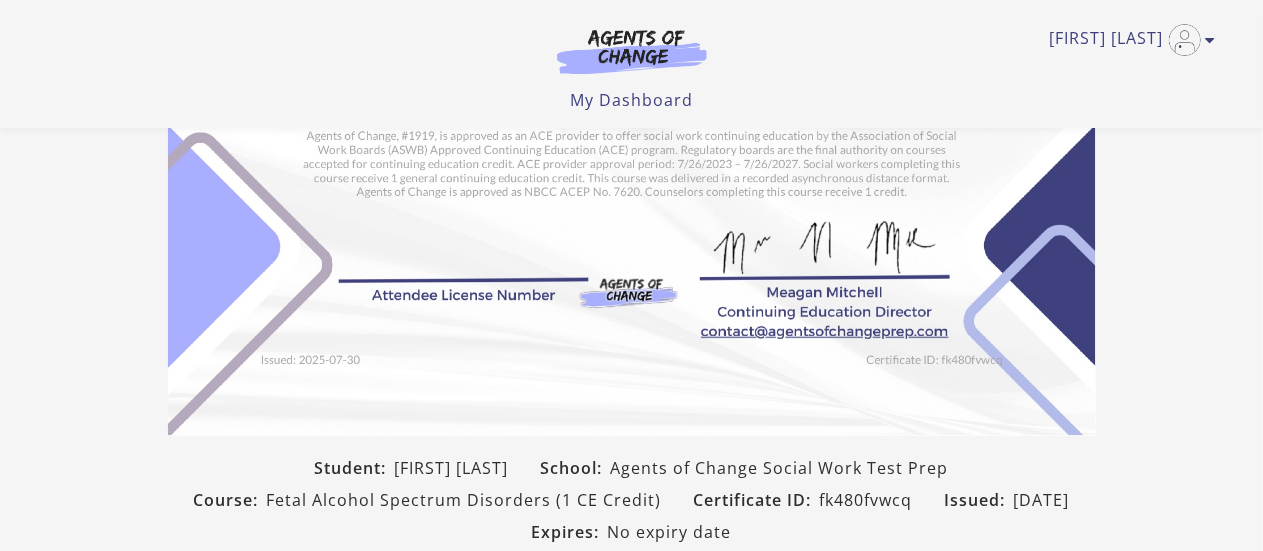 scroll, scrollTop: 67, scrollLeft: 0, axis: vertical 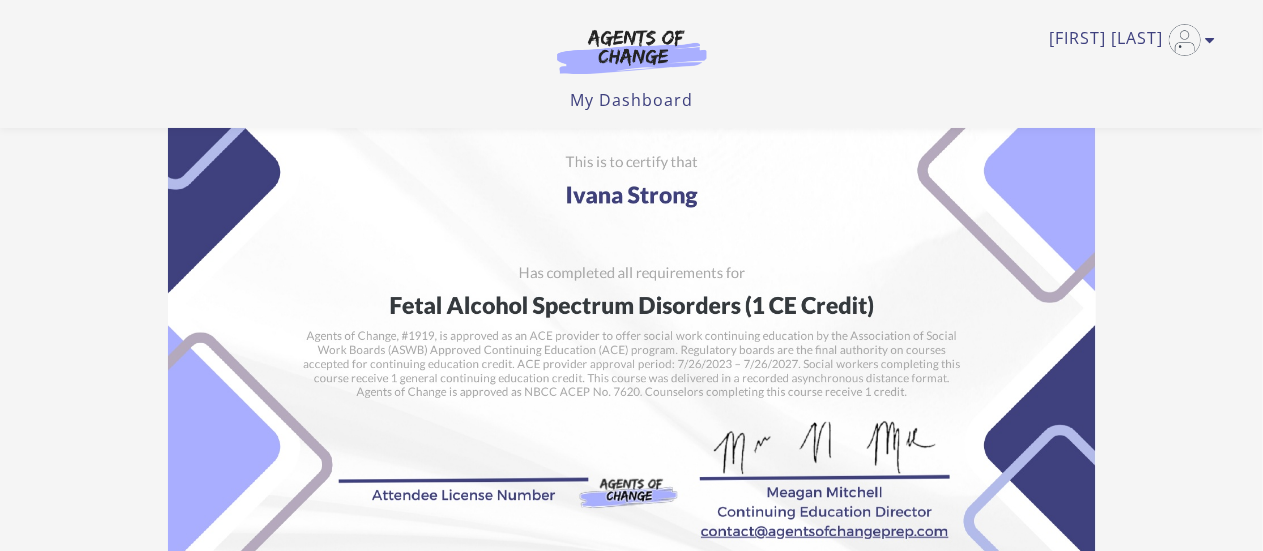 click at bounding box center [632, 308] 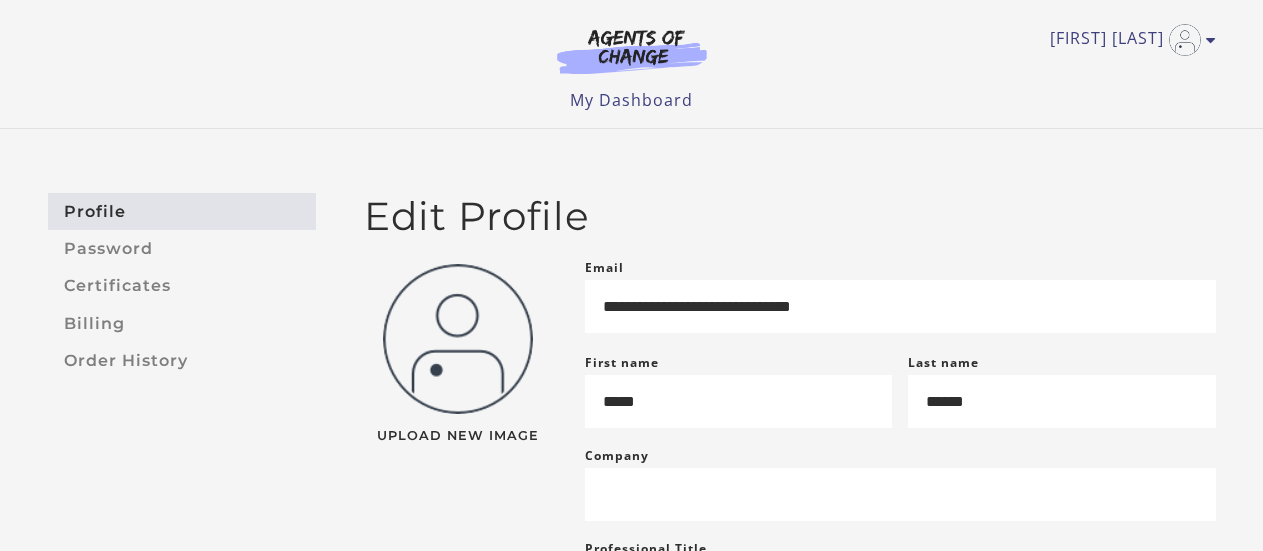 scroll, scrollTop: 0, scrollLeft: 0, axis: both 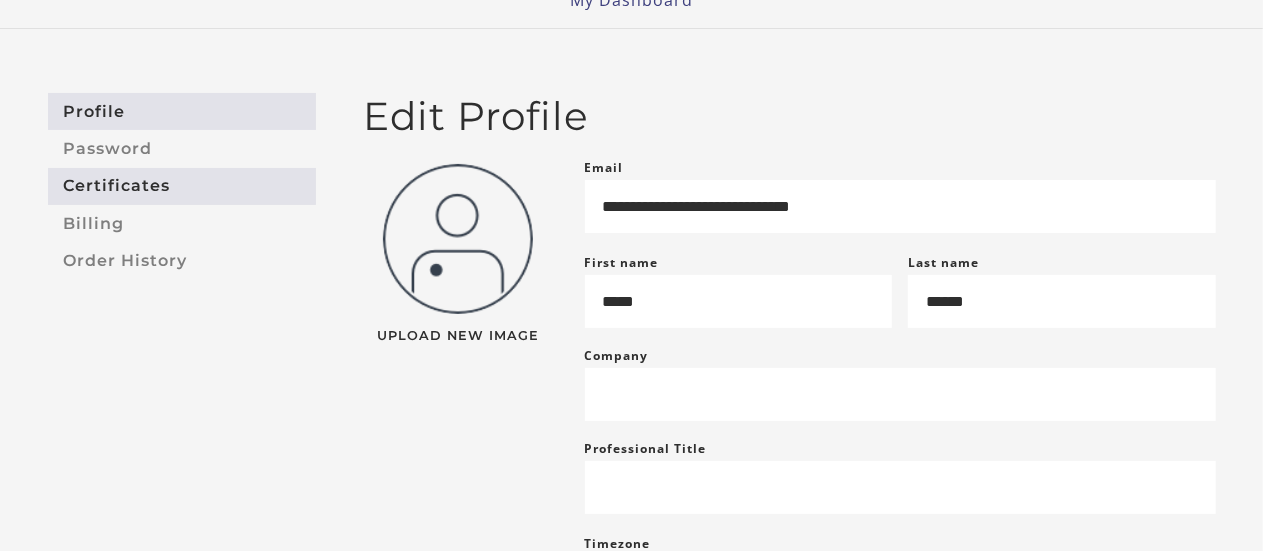 click on "Certificates" at bounding box center (182, 186) 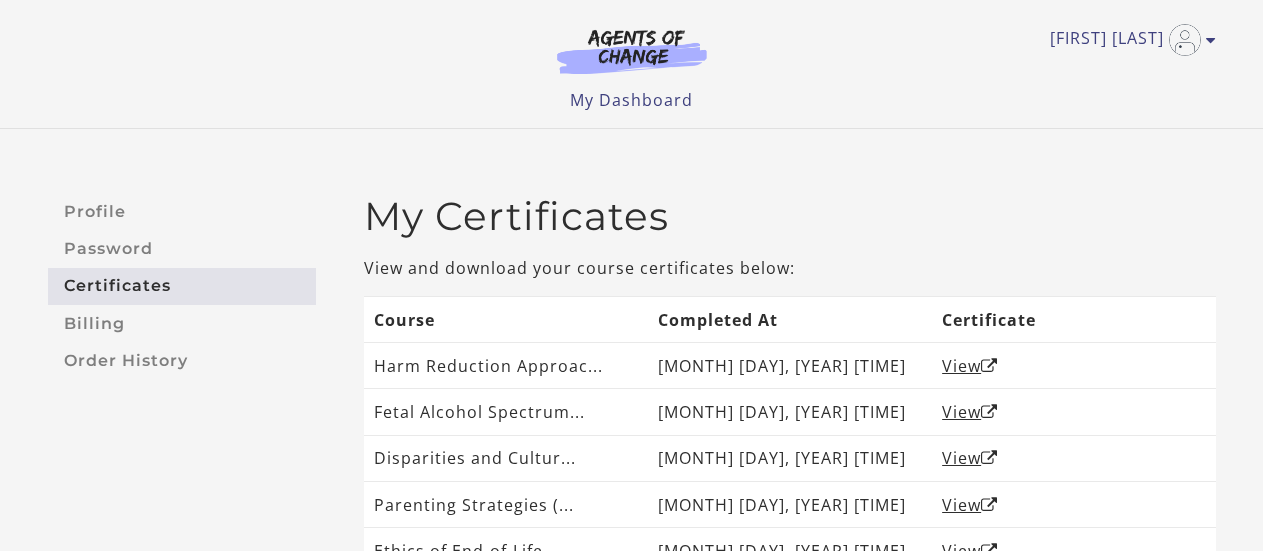 scroll, scrollTop: 0, scrollLeft: 0, axis: both 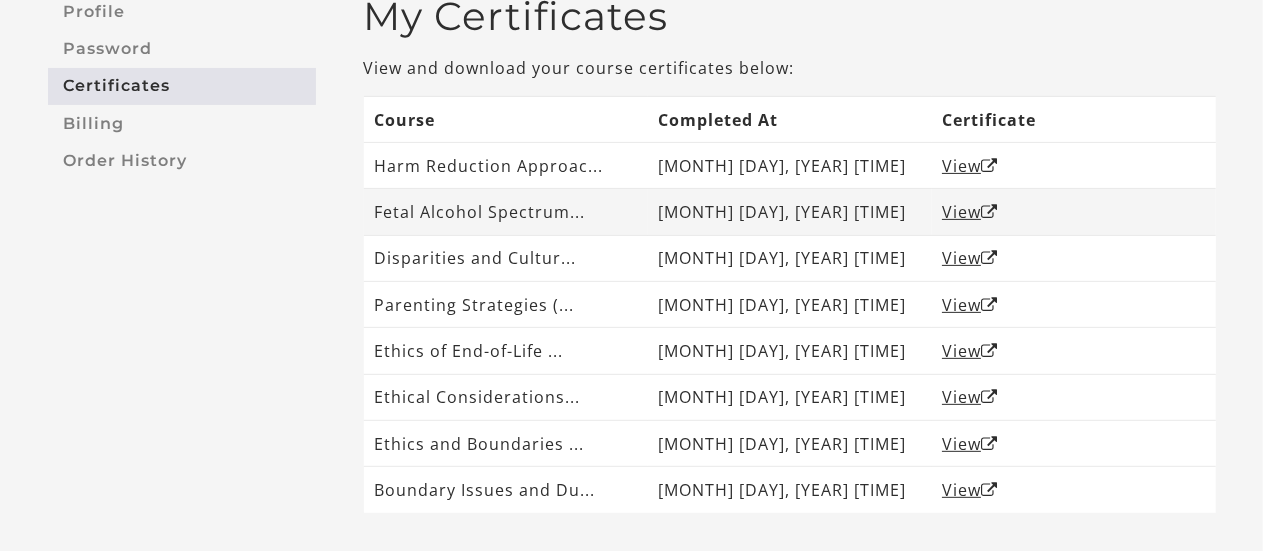 click on "Fetal Alcohol Spectrum..." at bounding box center (506, 212) 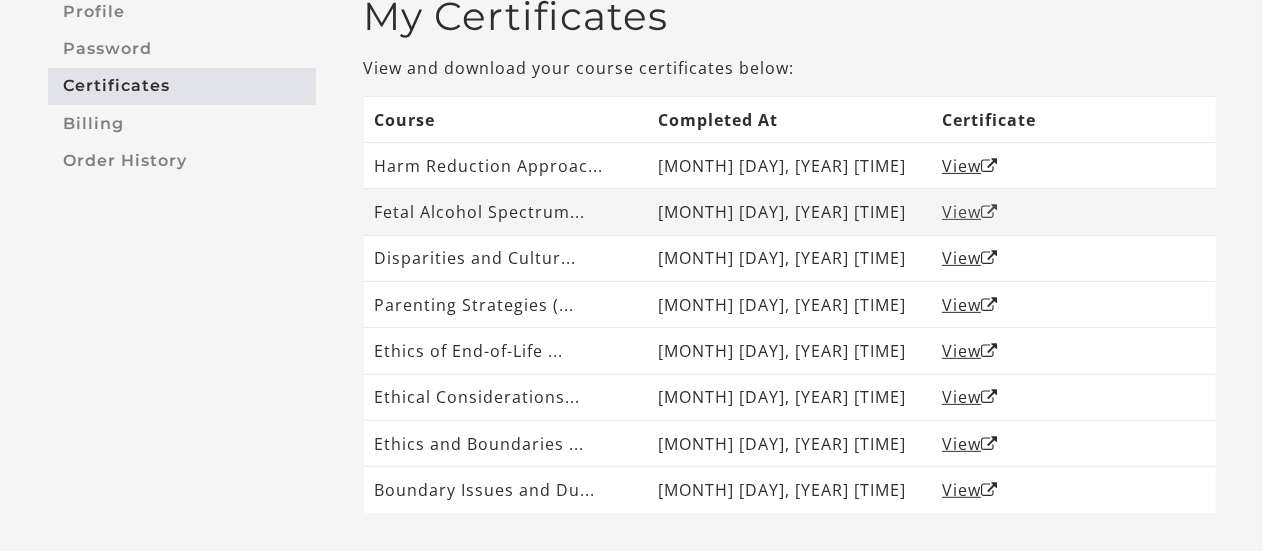 click on "View" at bounding box center (970, 212) 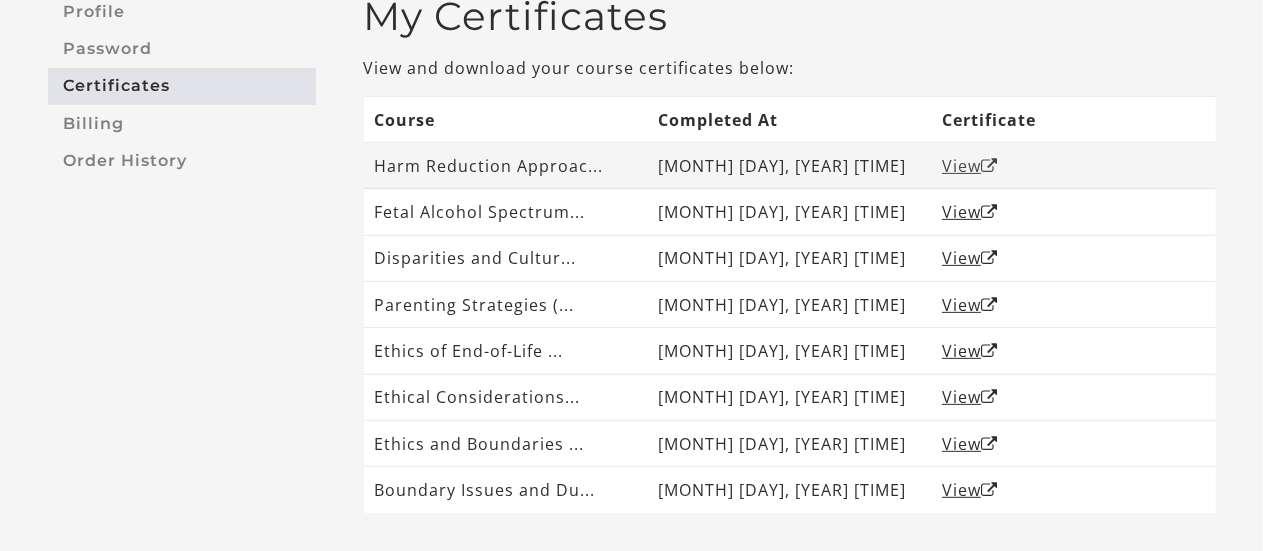 click on "View" at bounding box center [970, 166] 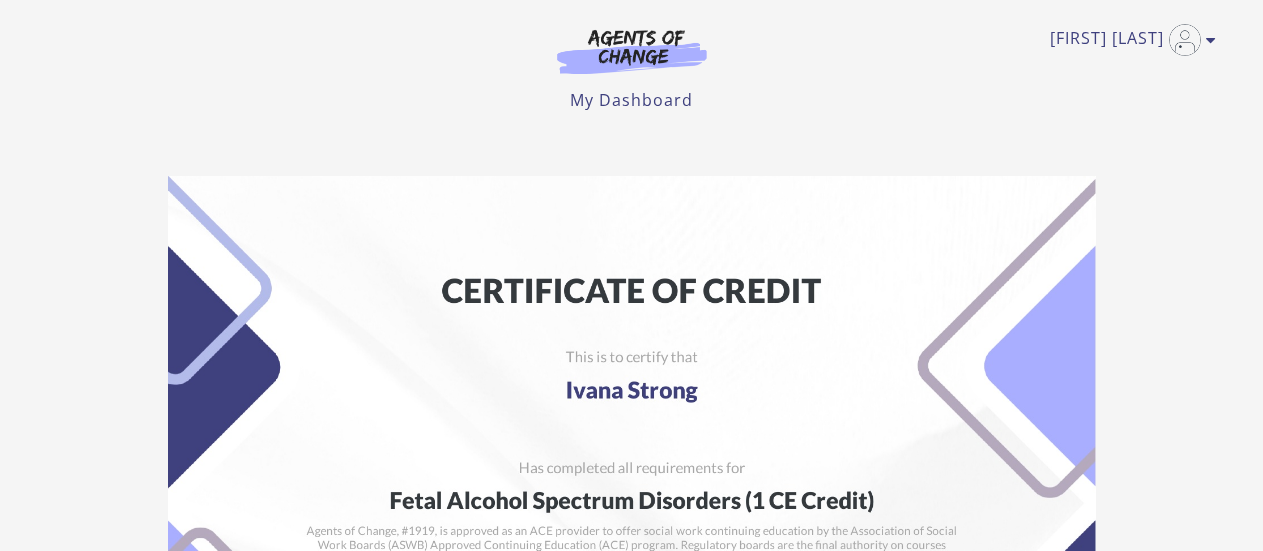 scroll, scrollTop: 0, scrollLeft: 0, axis: both 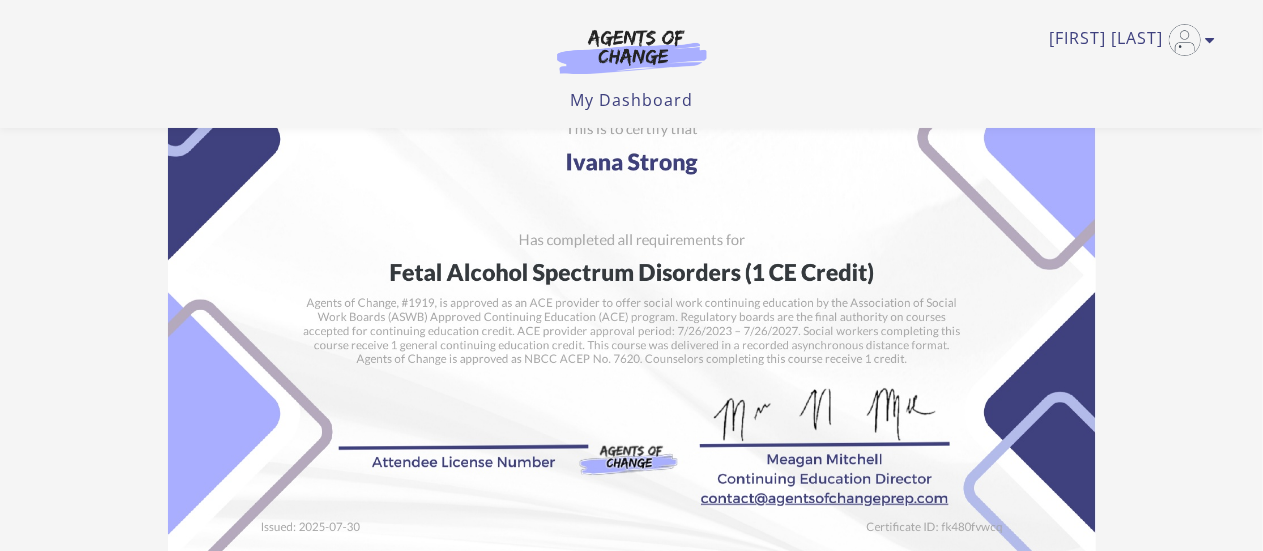 click at bounding box center [632, 275] 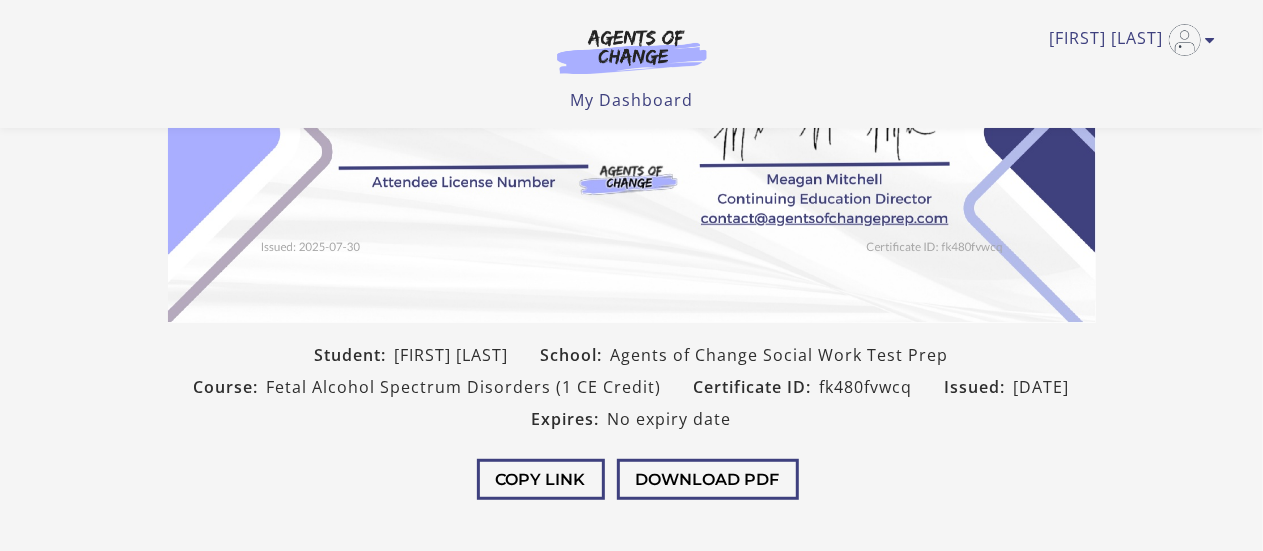 scroll, scrollTop: 500, scrollLeft: 0, axis: vertical 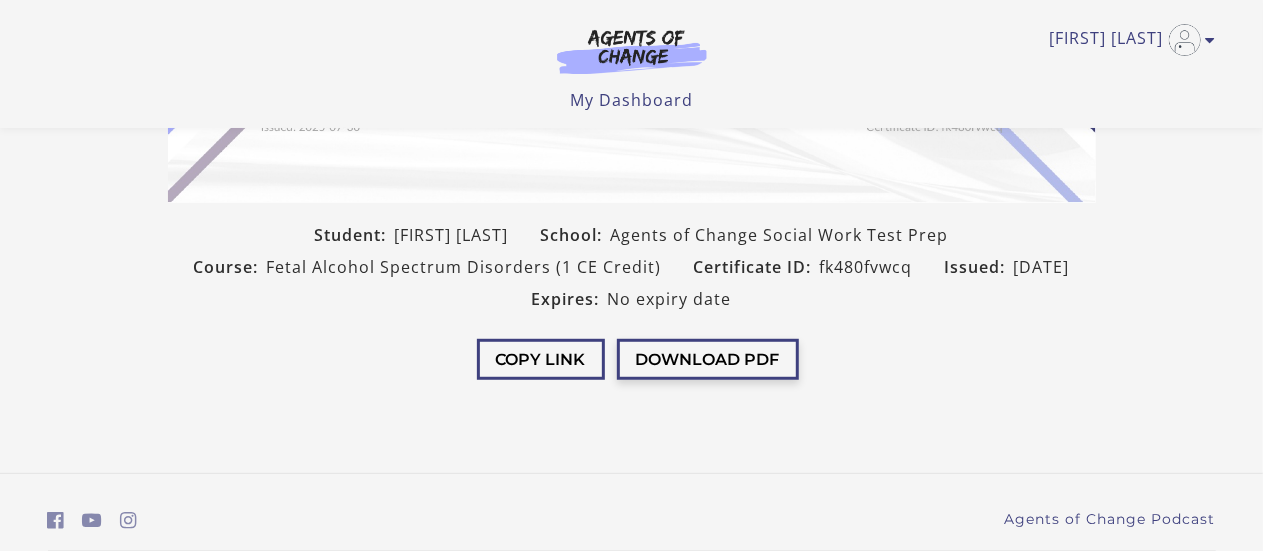 click on "Download PDF" at bounding box center [708, 359] 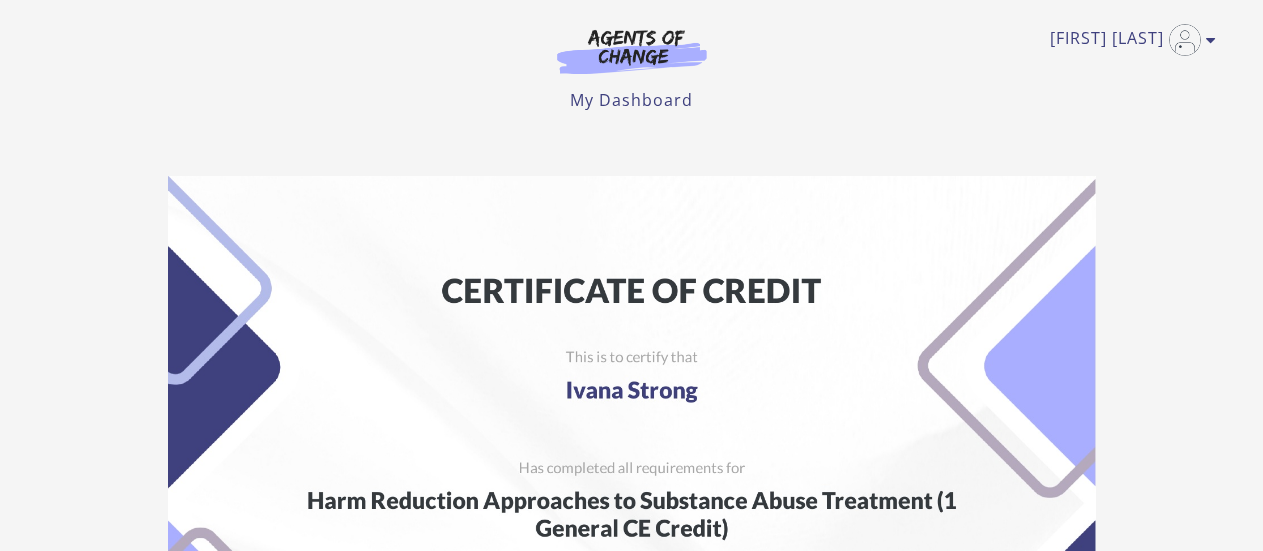 scroll, scrollTop: 0, scrollLeft: 0, axis: both 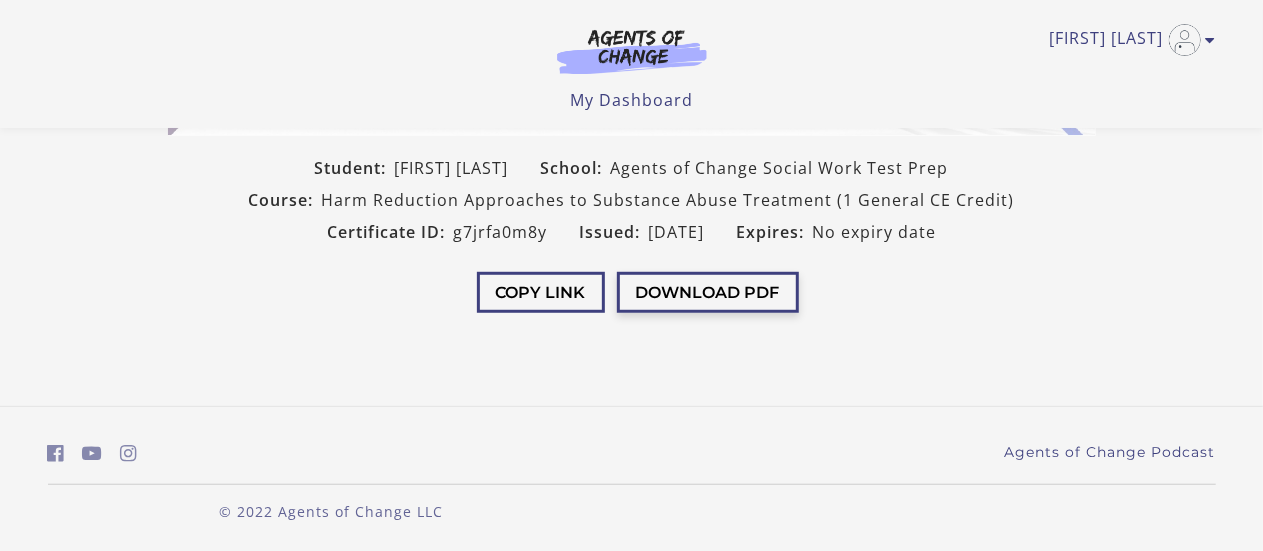 click on "Download PDF" at bounding box center [708, 292] 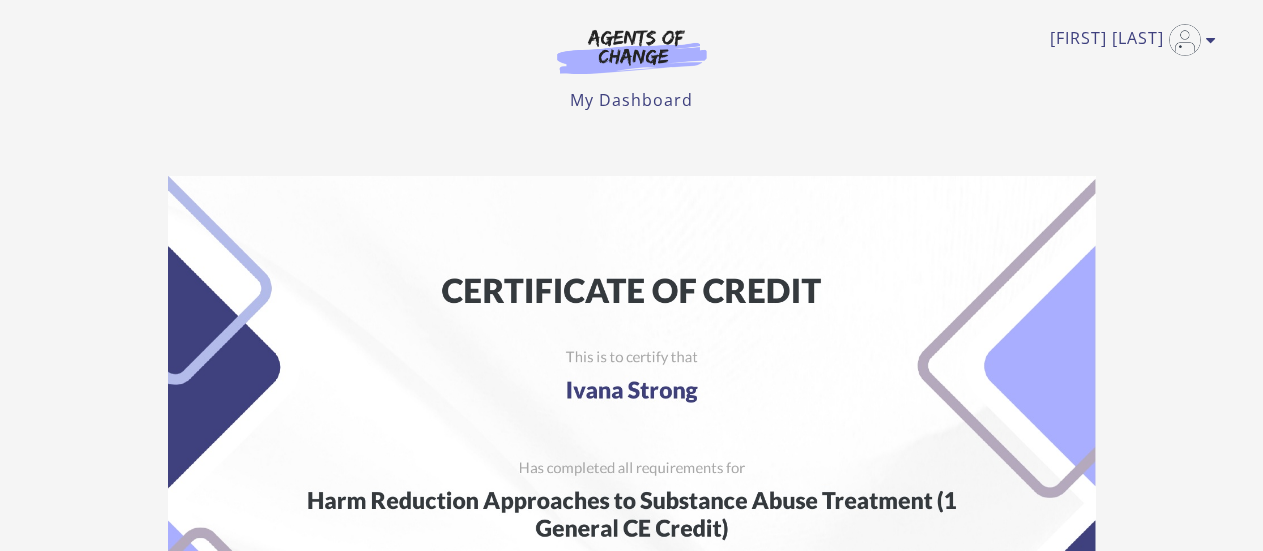 scroll, scrollTop: 0, scrollLeft: 0, axis: both 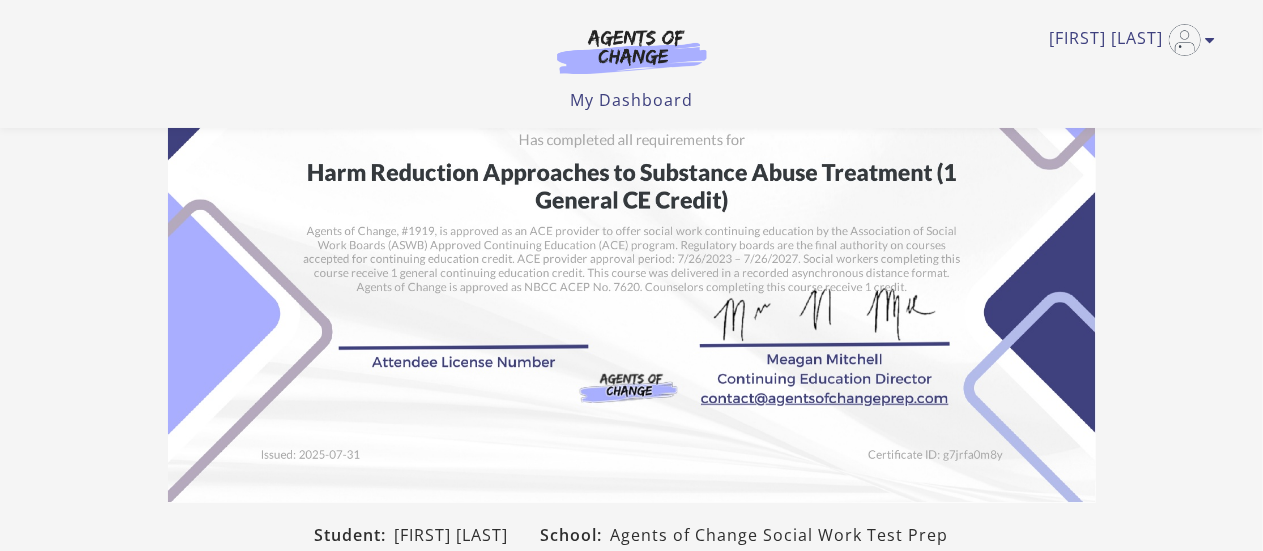 click at bounding box center (632, 175) 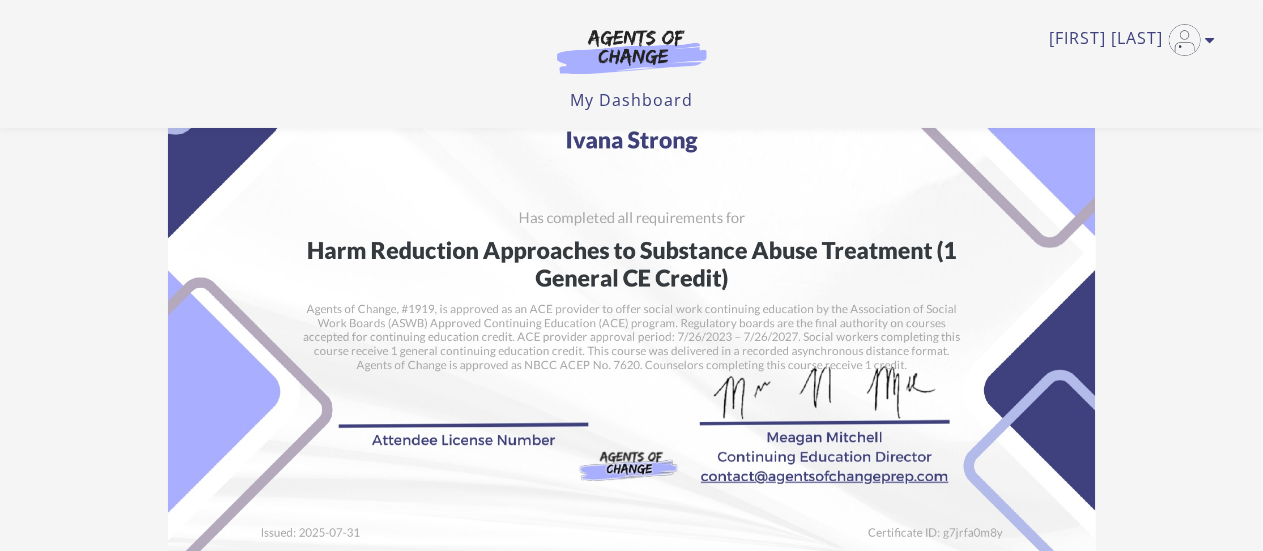 scroll, scrollTop: 0, scrollLeft: 0, axis: both 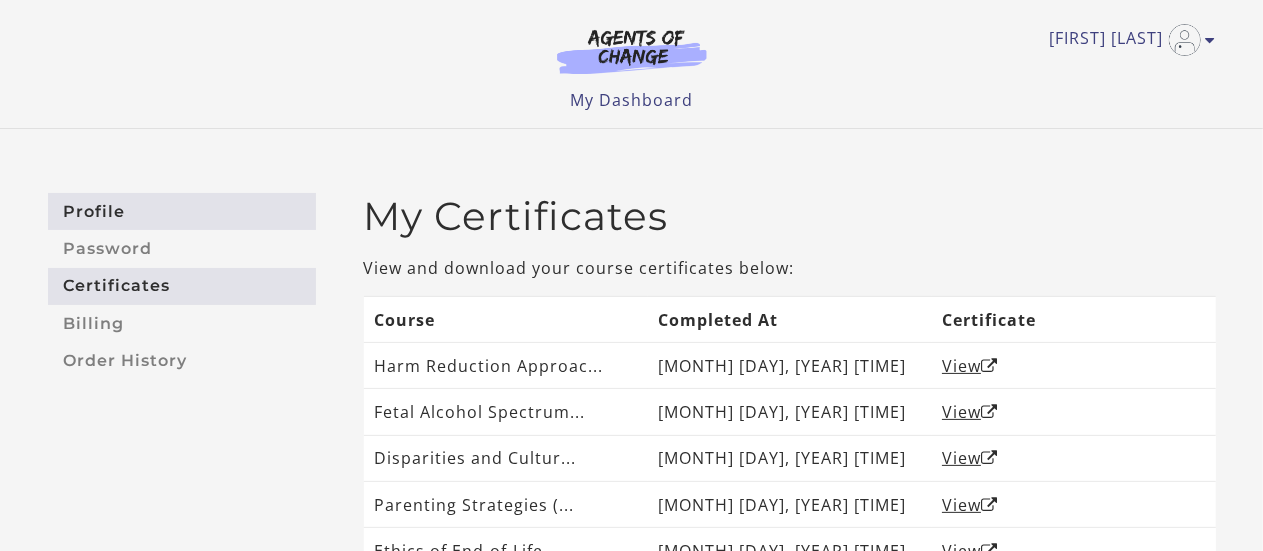 click on "Profile" at bounding box center (182, 211) 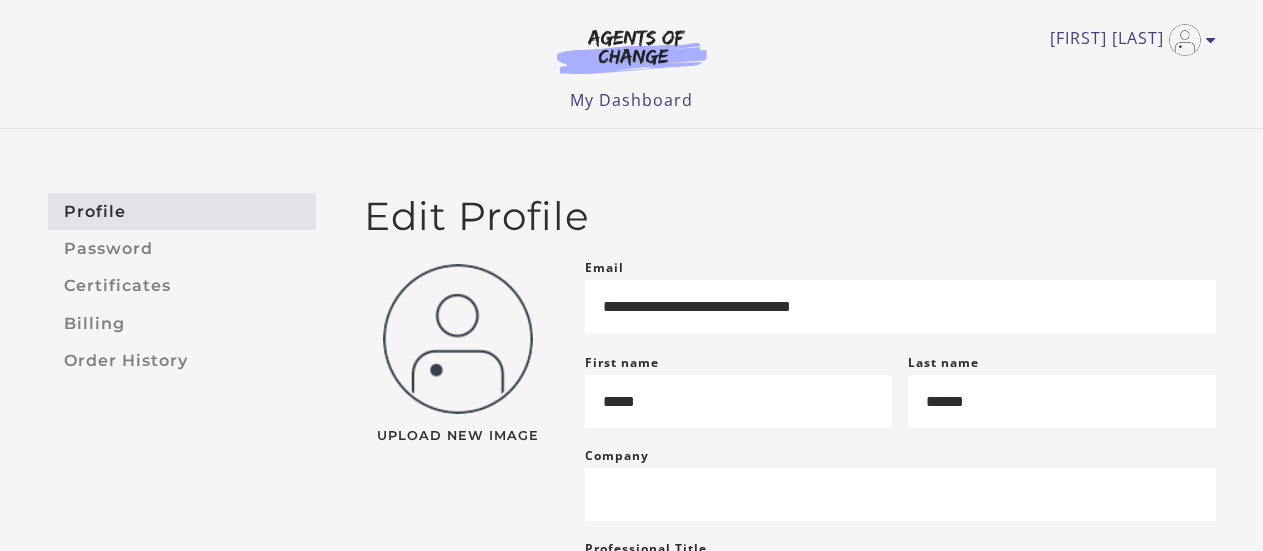scroll, scrollTop: 0, scrollLeft: 0, axis: both 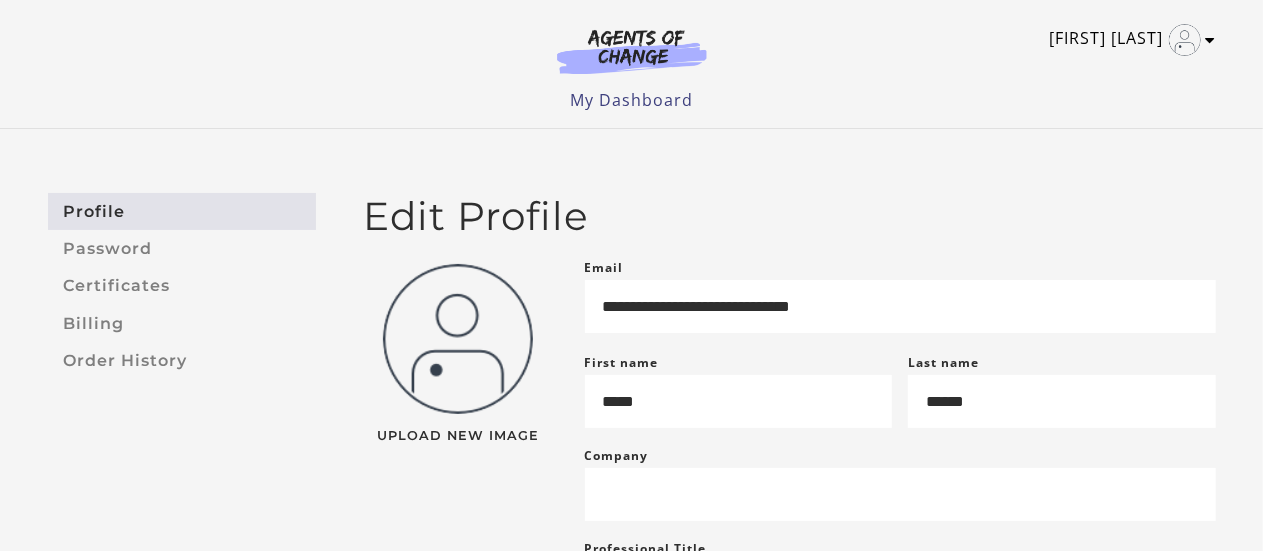 click at bounding box center (1211, 40) 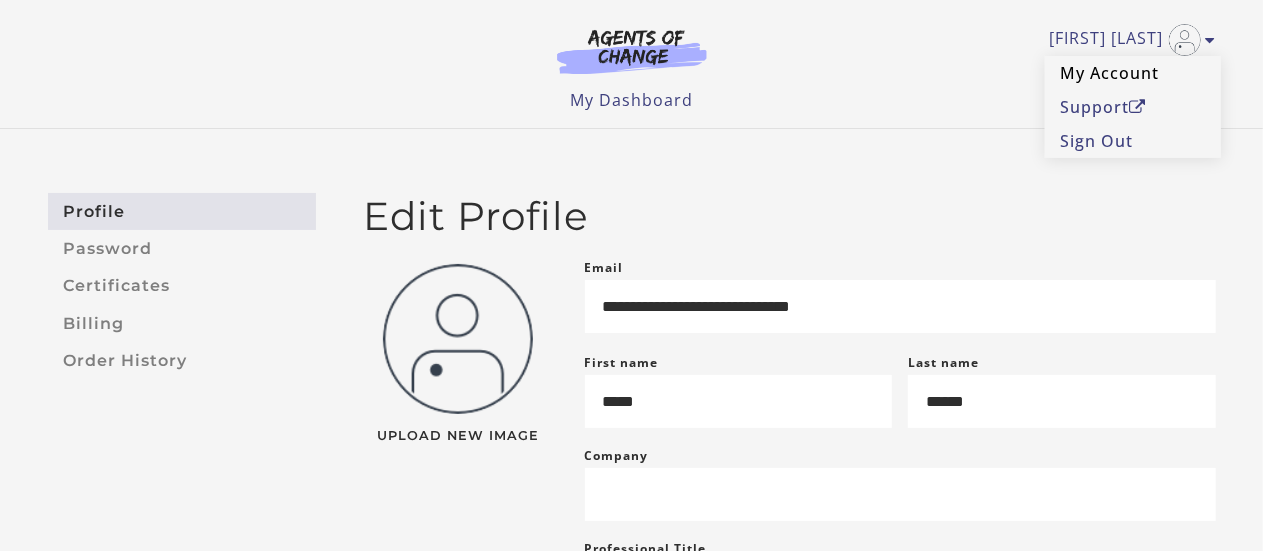 click on "My Account" at bounding box center [1133, 73] 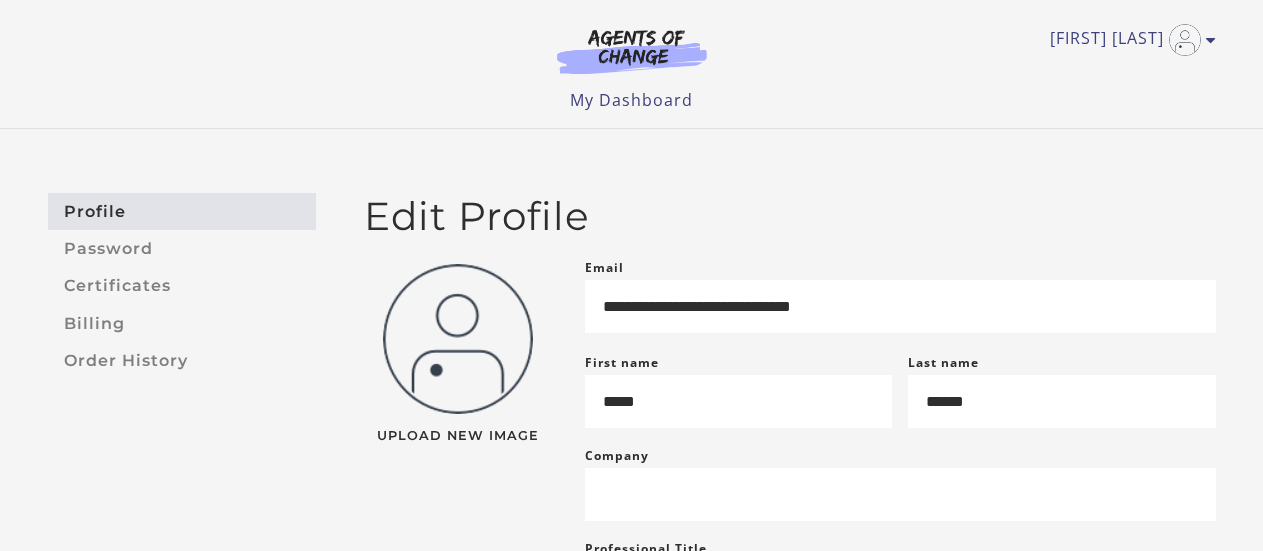 scroll, scrollTop: 0, scrollLeft: 0, axis: both 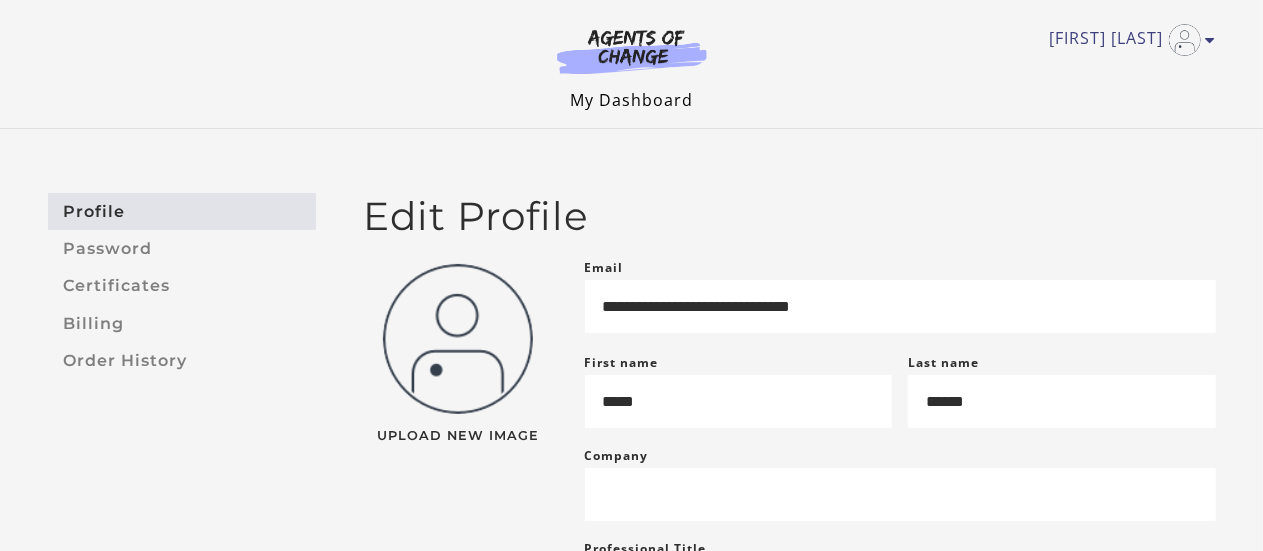 click on "My Dashboard" at bounding box center (631, 100) 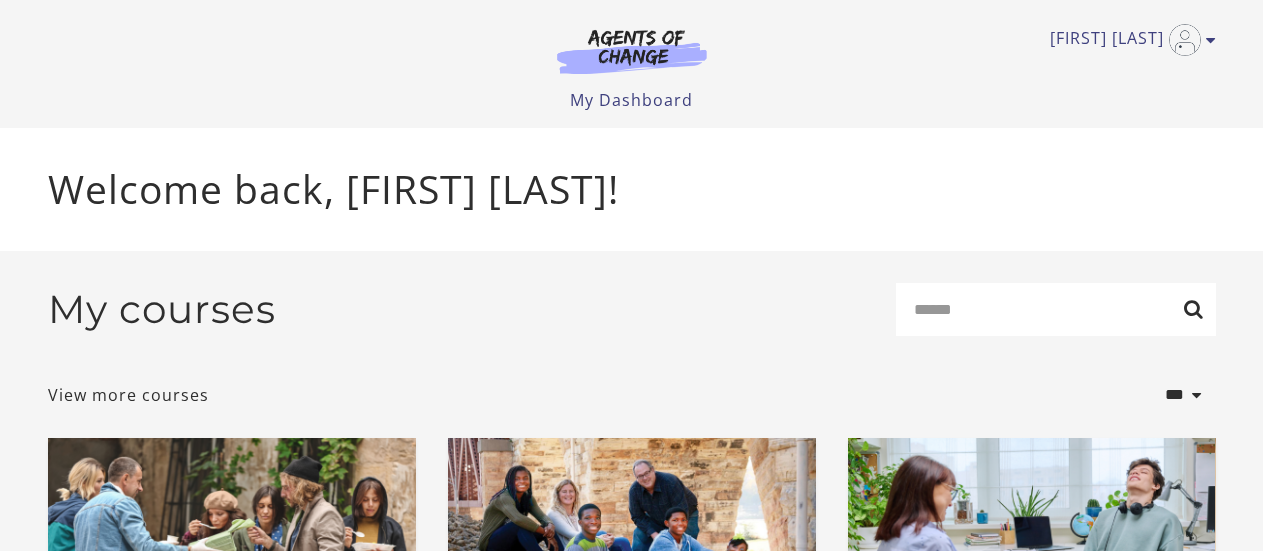 scroll, scrollTop: 0, scrollLeft: 0, axis: both 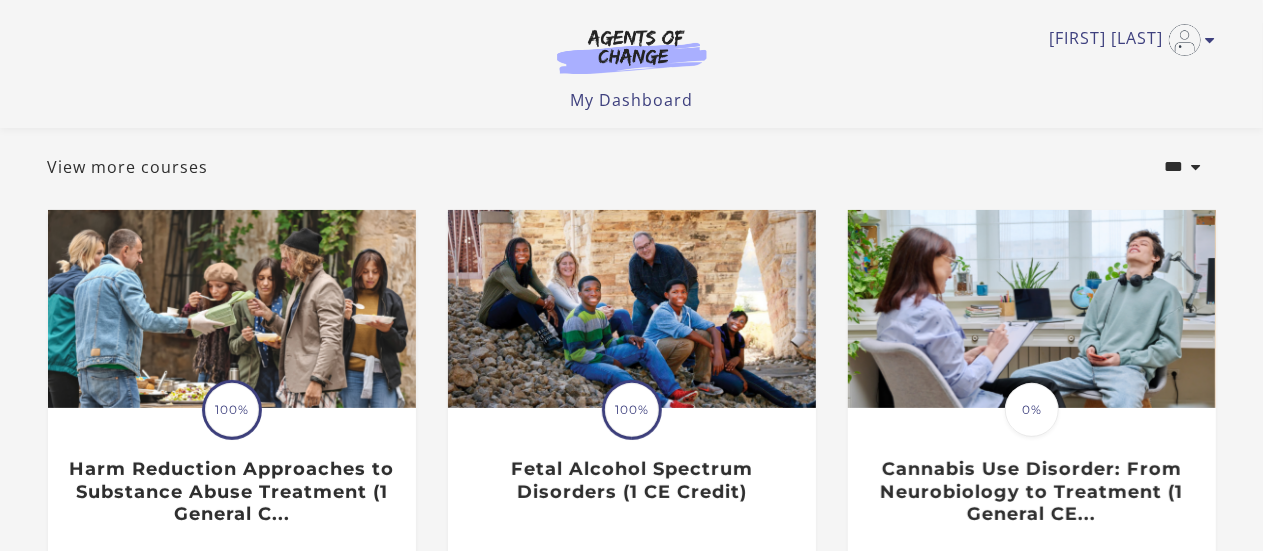 click on "[NAME]" at bounding box center (632, 40) 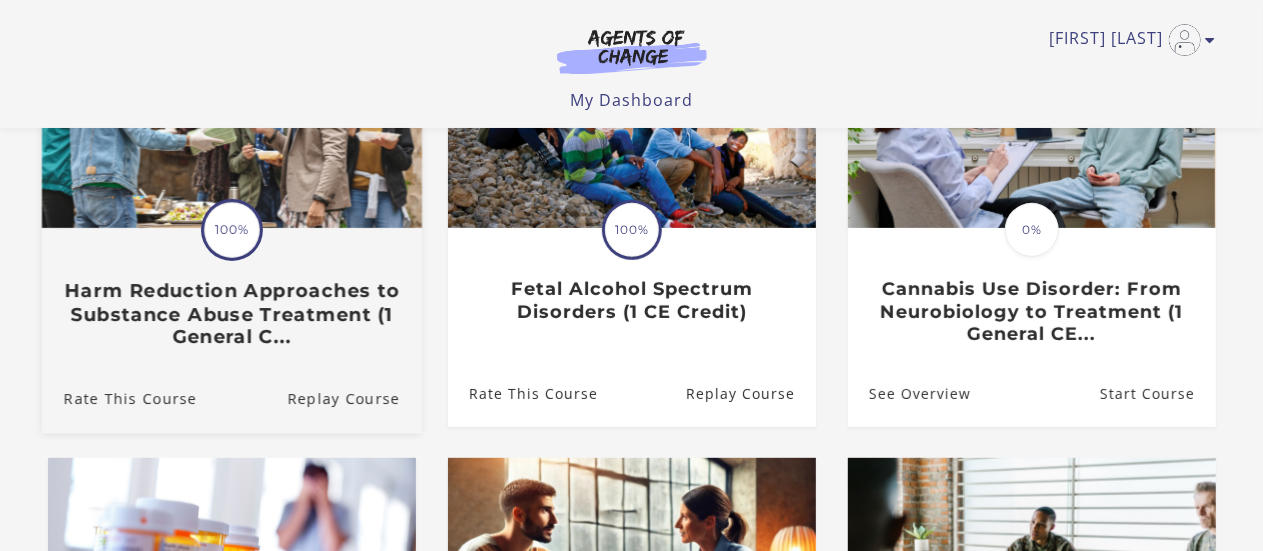 scroll, scrollTop: 300, scrollLeft: 0, axis: vertical 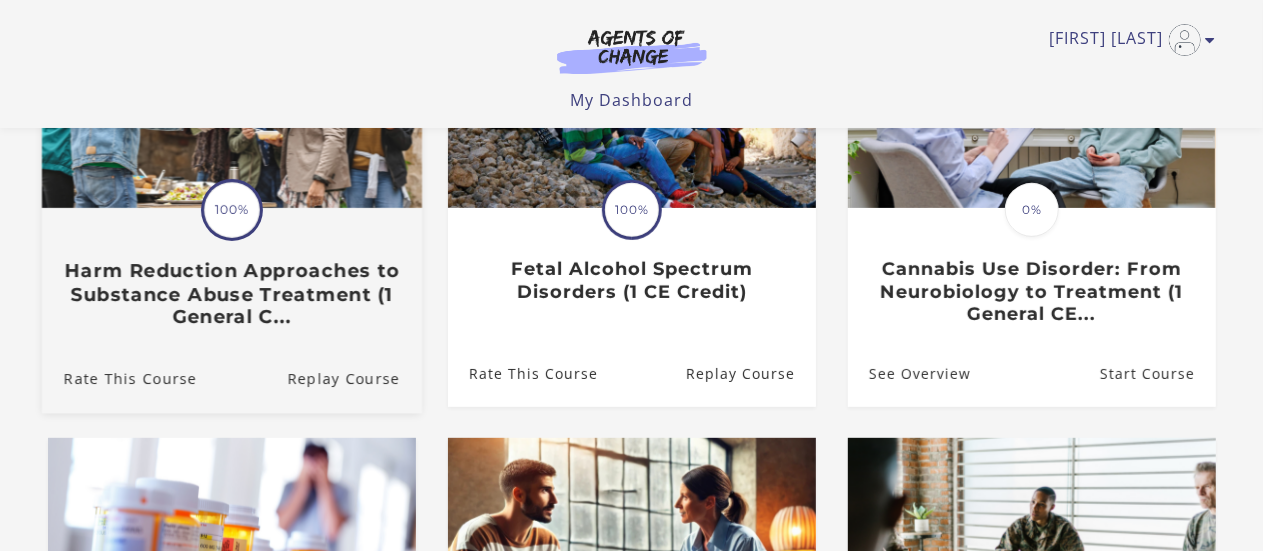 click on "Harm Reduction Approaches to Substance Abuse Treatment (1 General C..." at bounding box center [231, 294] 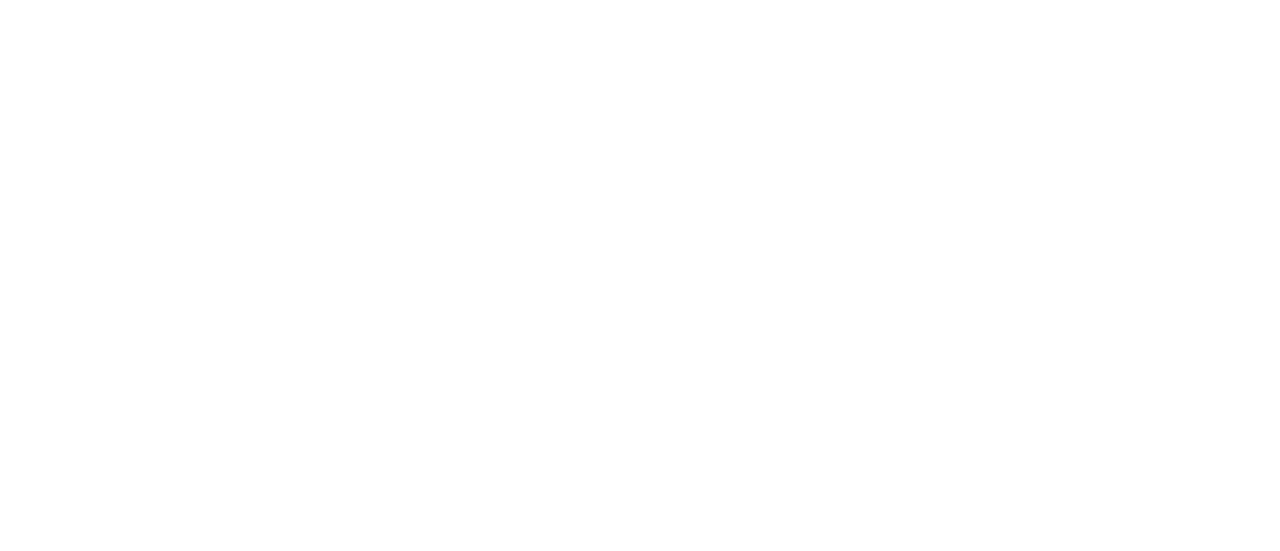 scroll, scrollTop: 0, scrollLeft: 0, axis: both 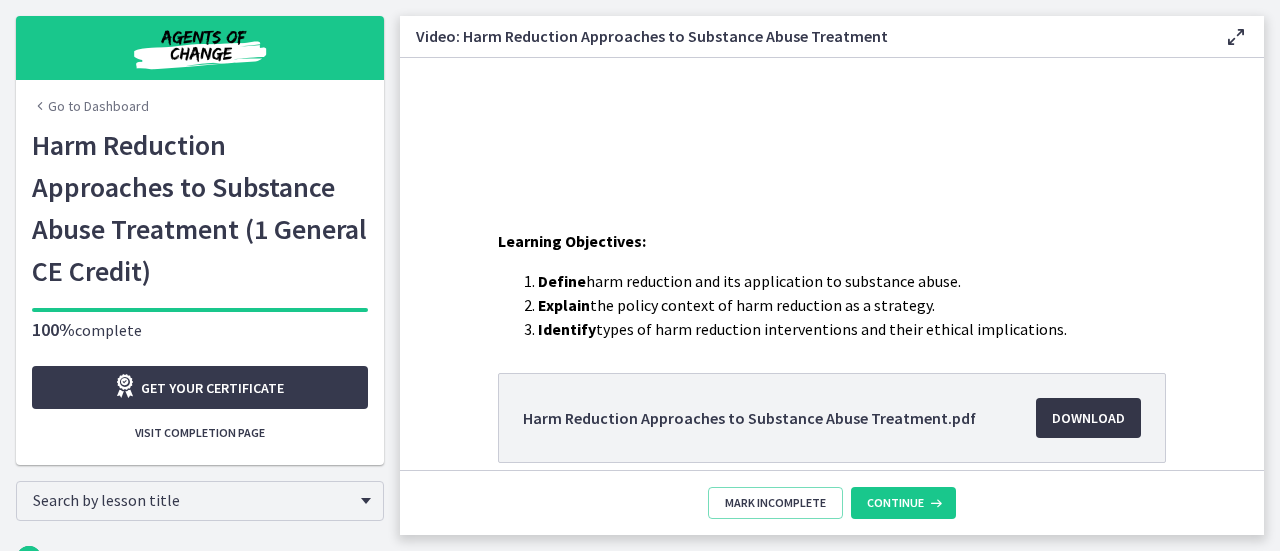 click on "Download
Opens in a new window" at bounding box center [1088, 418] 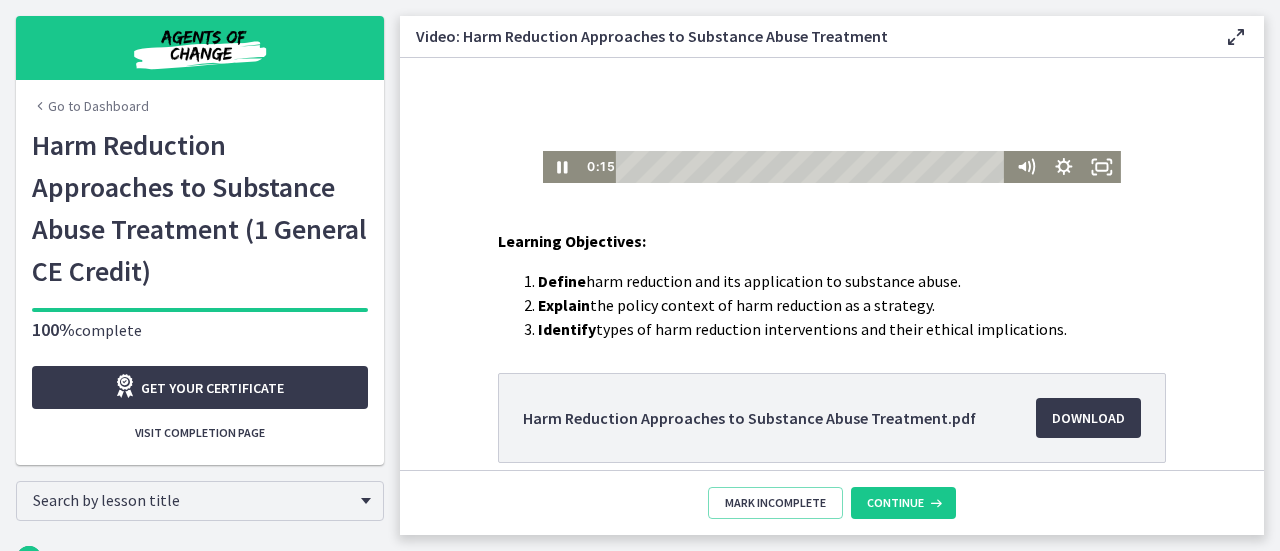 click at bounding box center [832, 20] 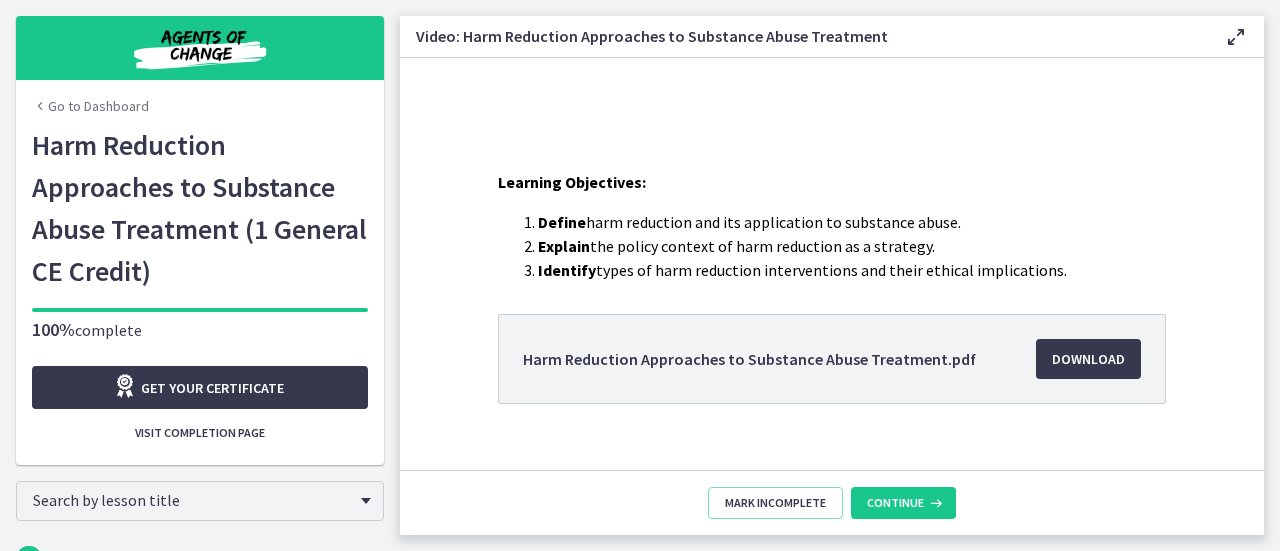scroll, scrollTop: 288, scrollLeft: 0, axis: vertical 